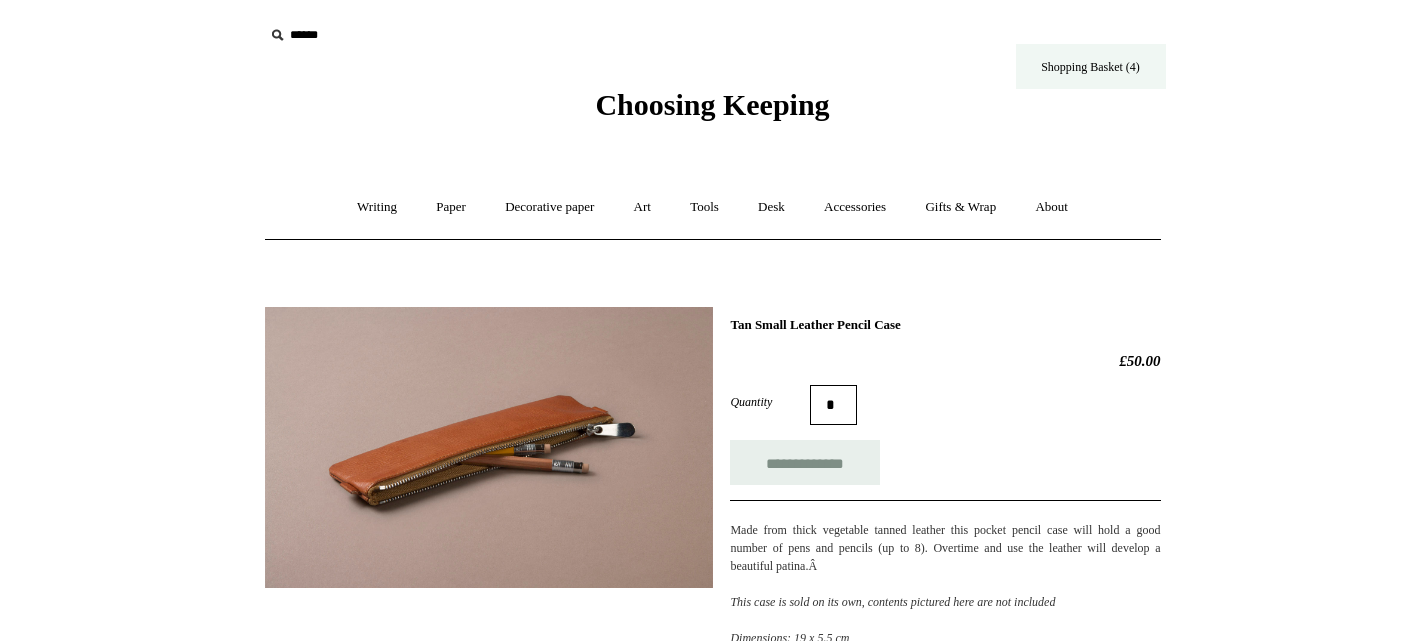 scroll, scrollTop: 0, scrollLeft: 0, axis: both 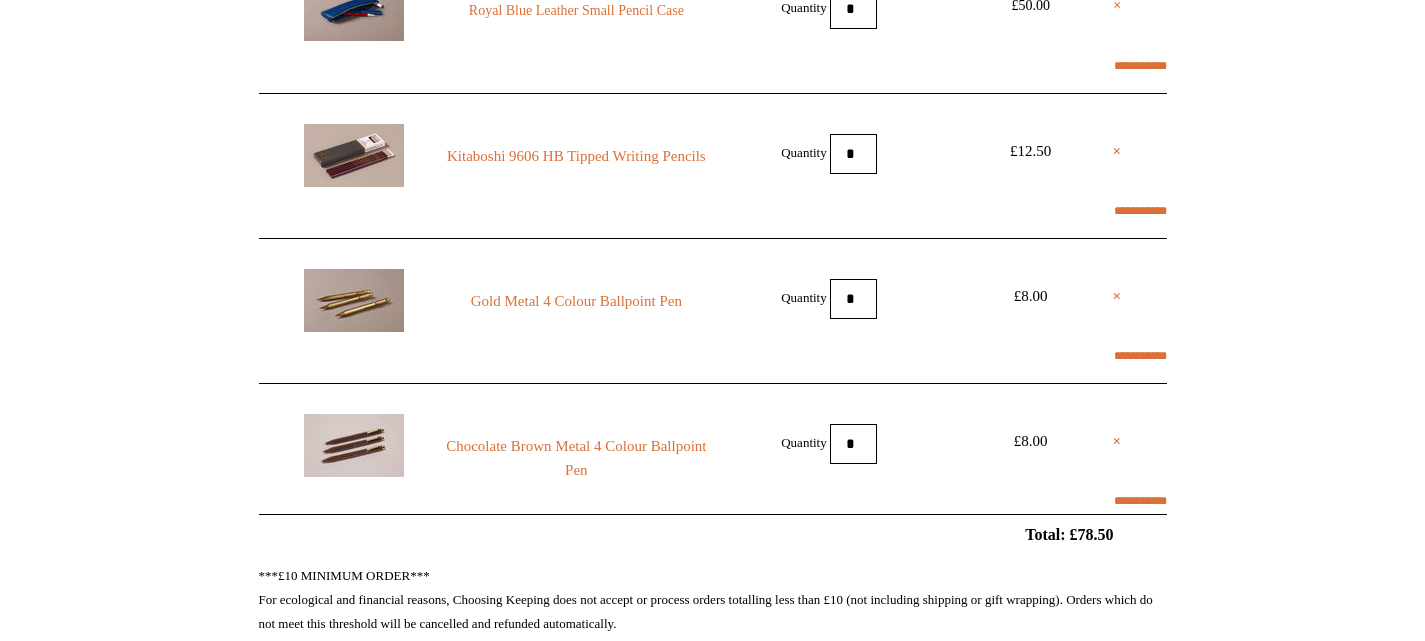select on "**********" 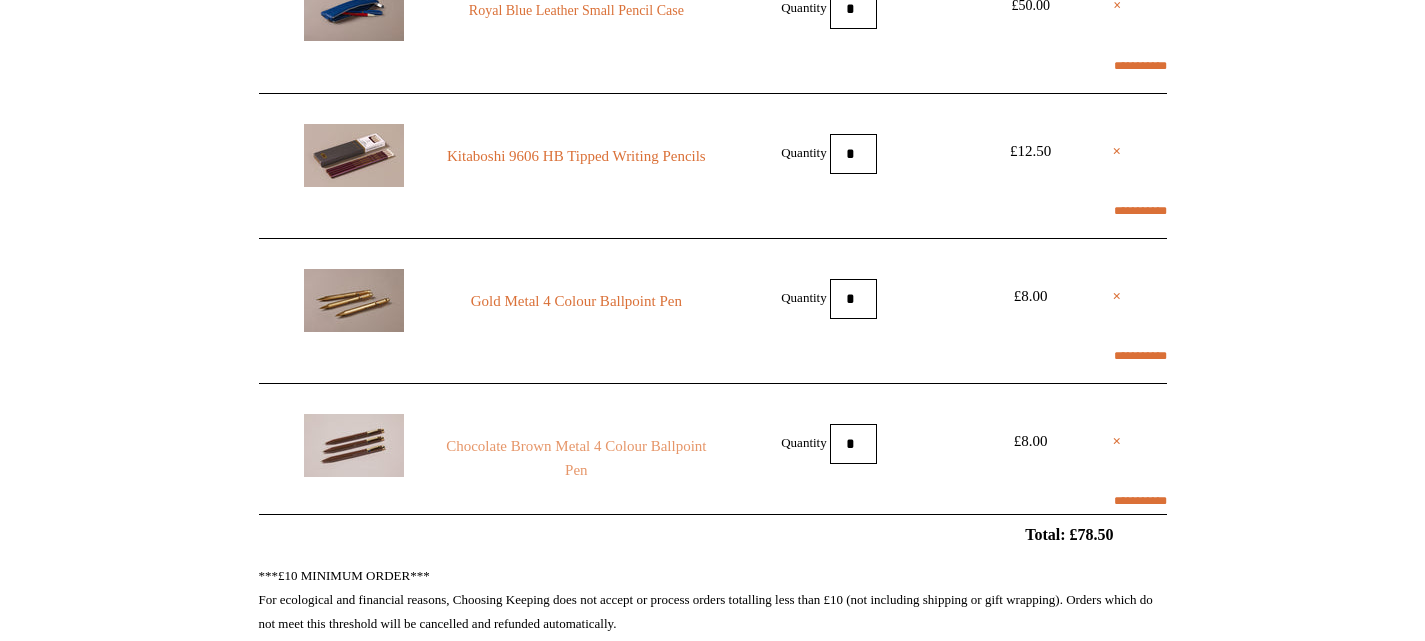 click on "Chocolate Brown Metal 4 Colour Ballpoint Pen" at bounding box center (576, 458) 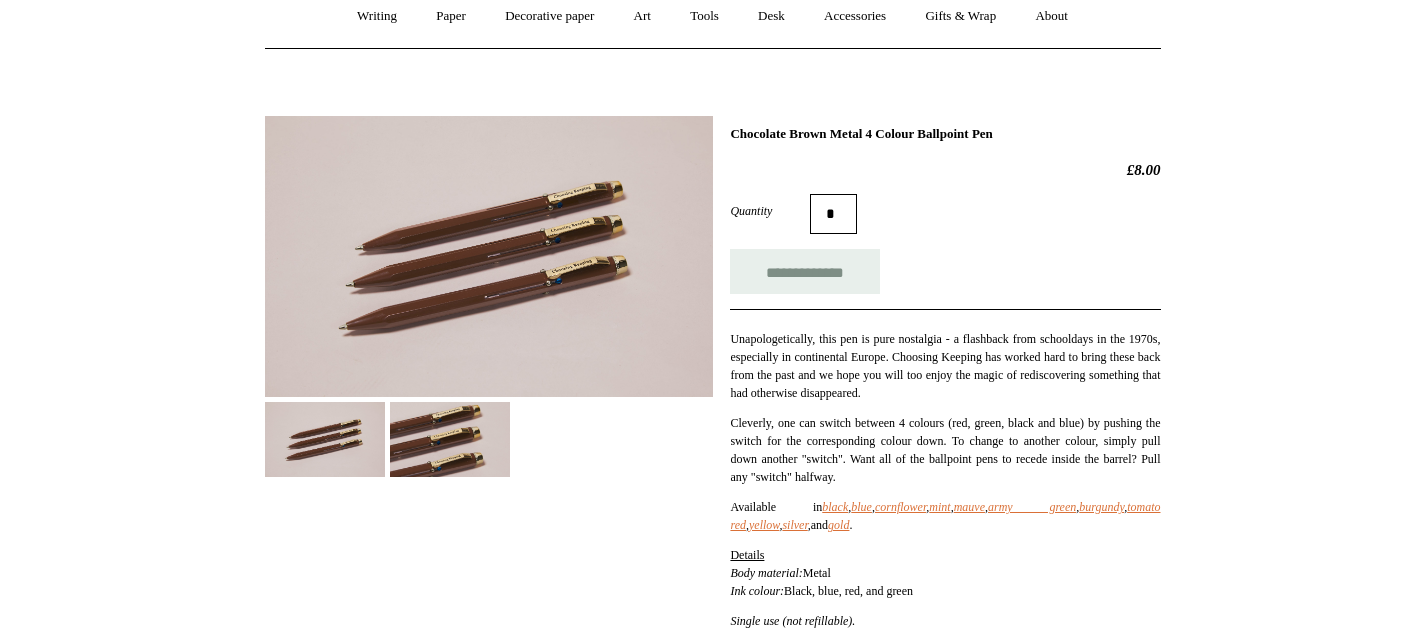 scroll, scrollTop: 196, scrollLeft: 0, axis: vertical 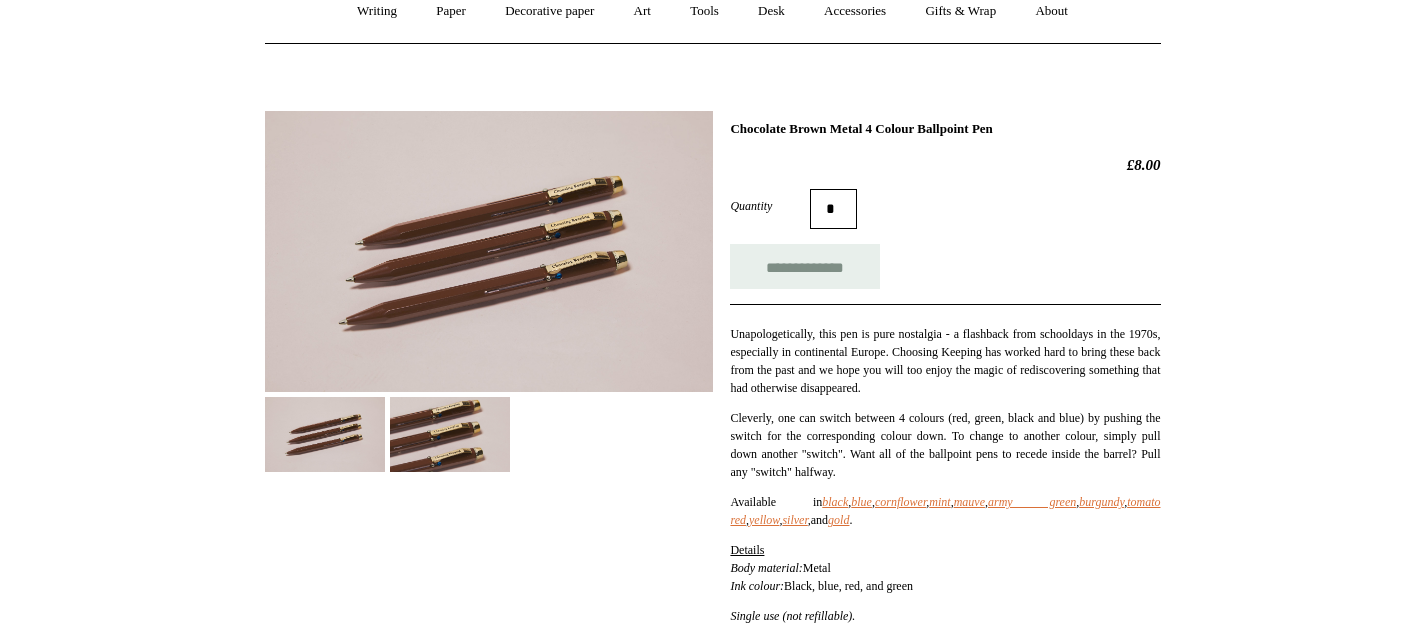 click at bounding box center (450, 434) 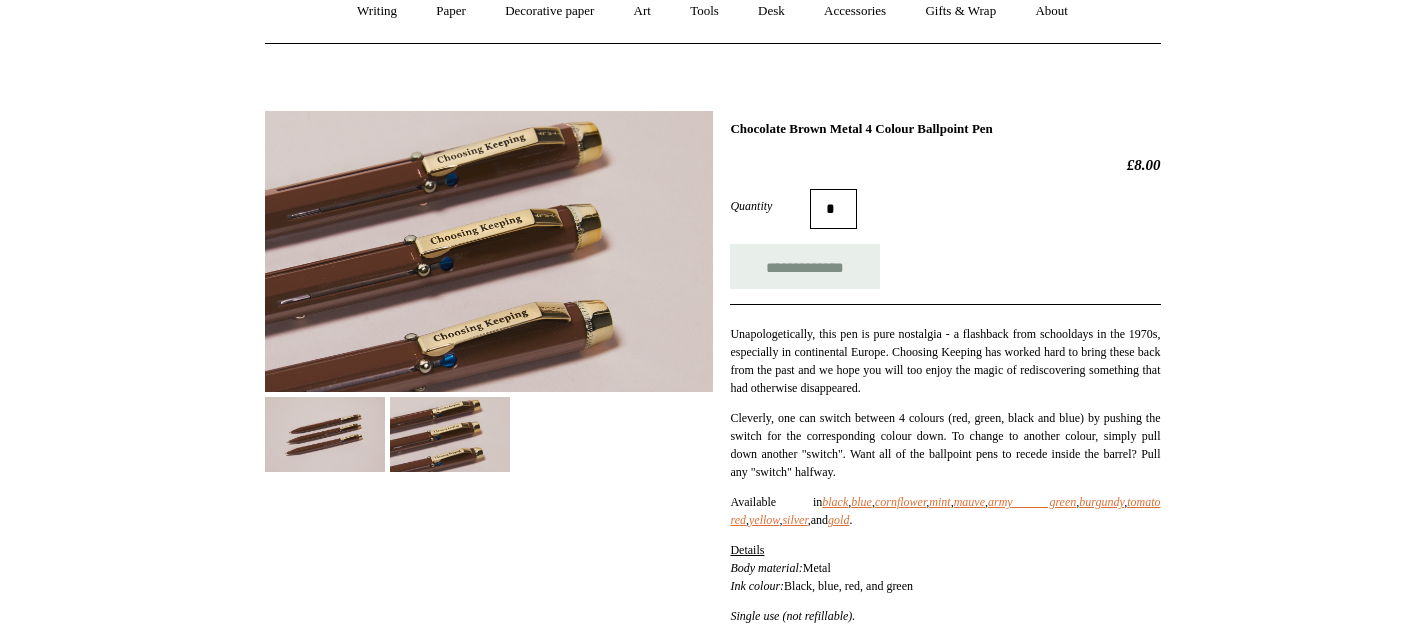 click at bounding box center (489, 251) 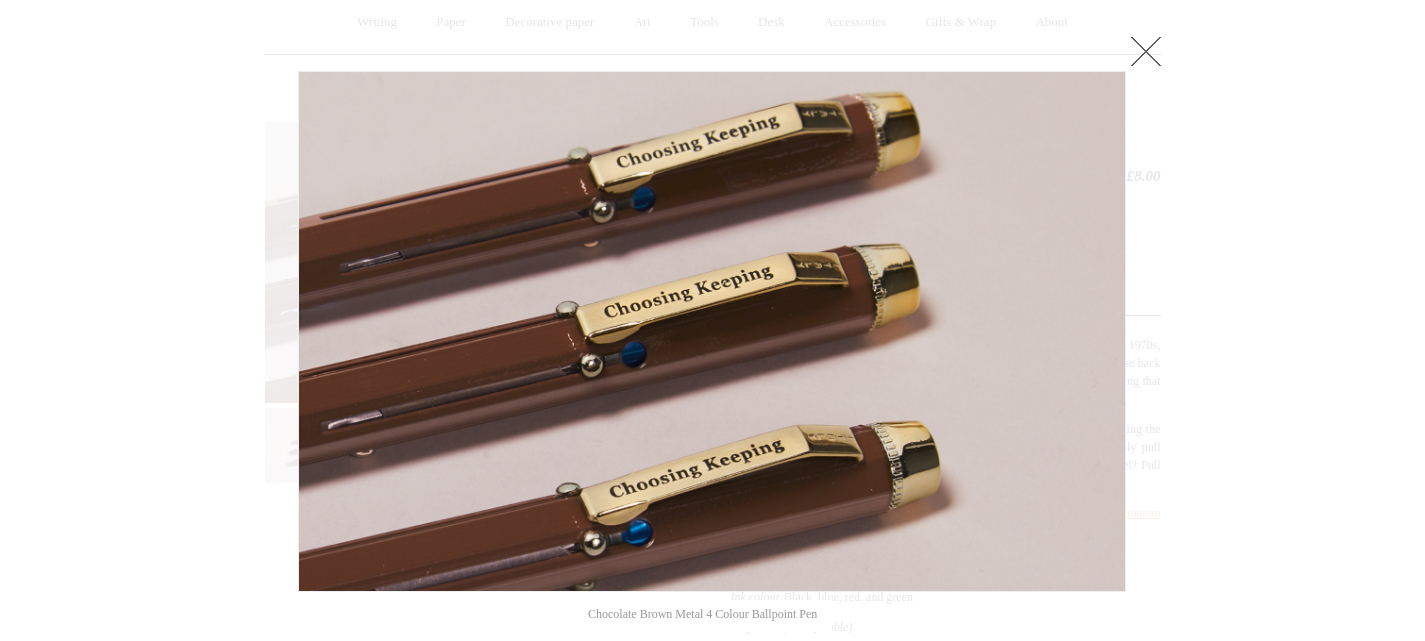 scroll, scrollTop: 184, scrollLeft: 0, axis: vertical 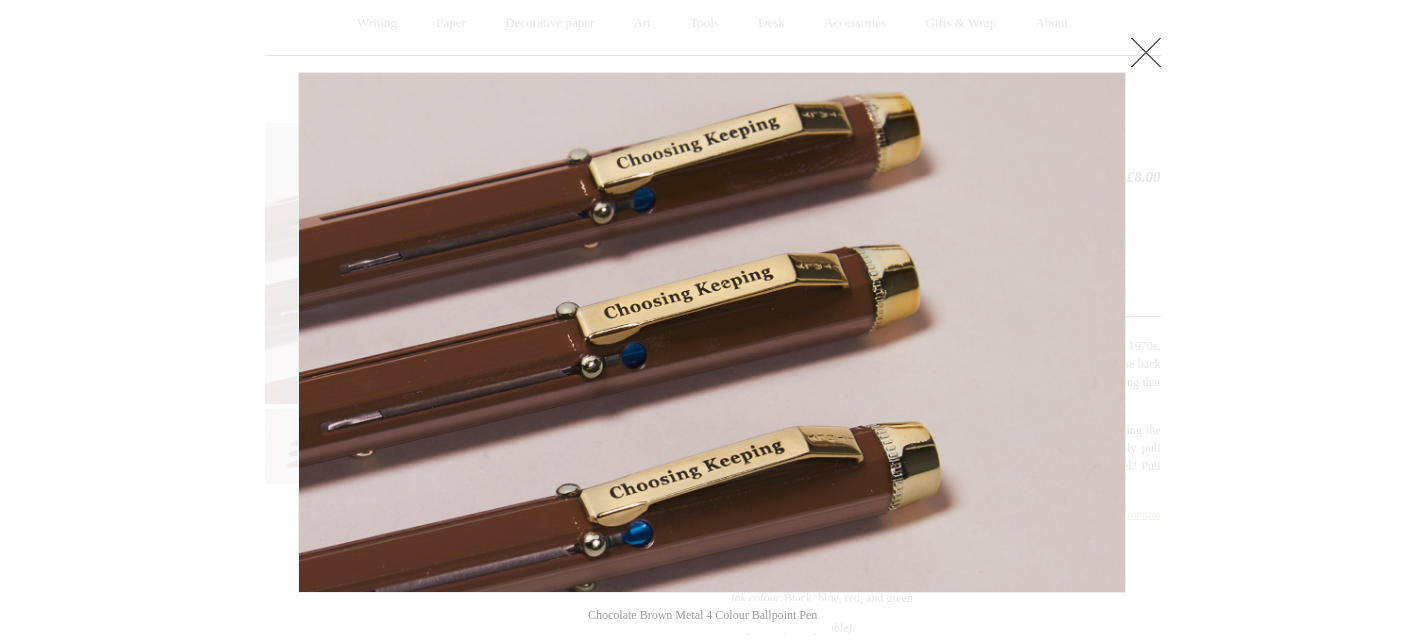 click at bounding box center [712, 572] 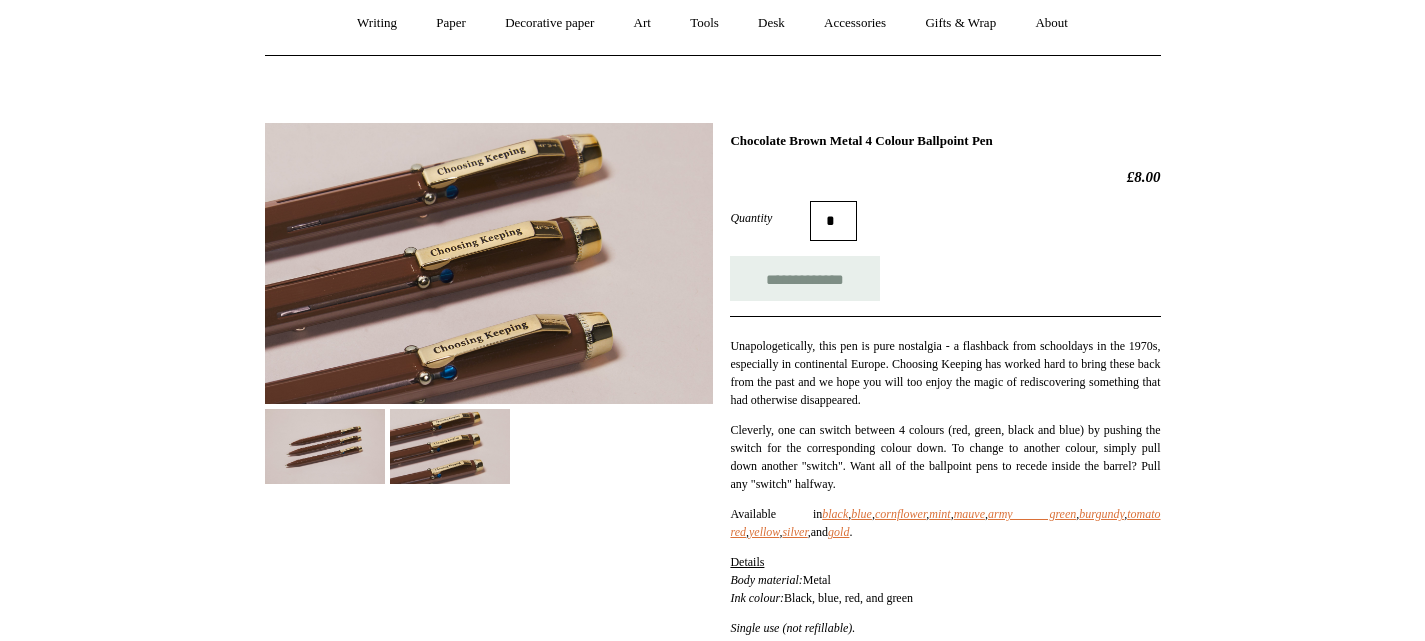 click at bounding box center (325, 446) 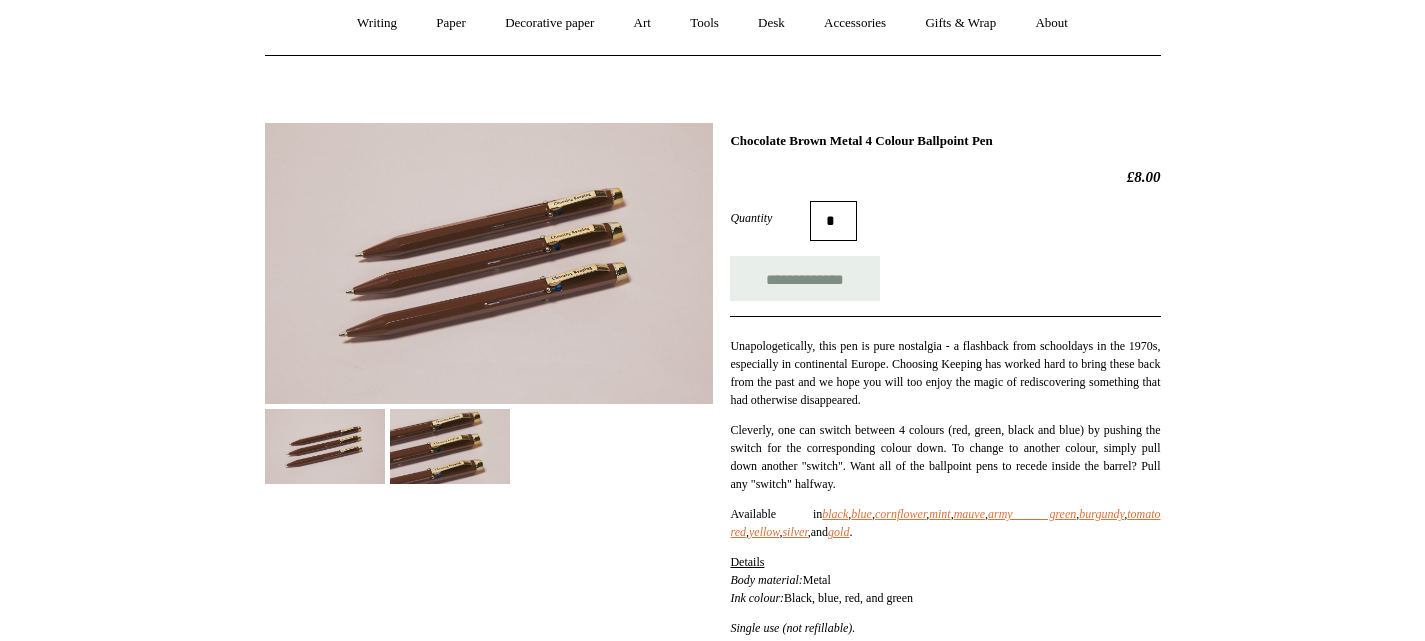 click at bounding box center [489, 263] 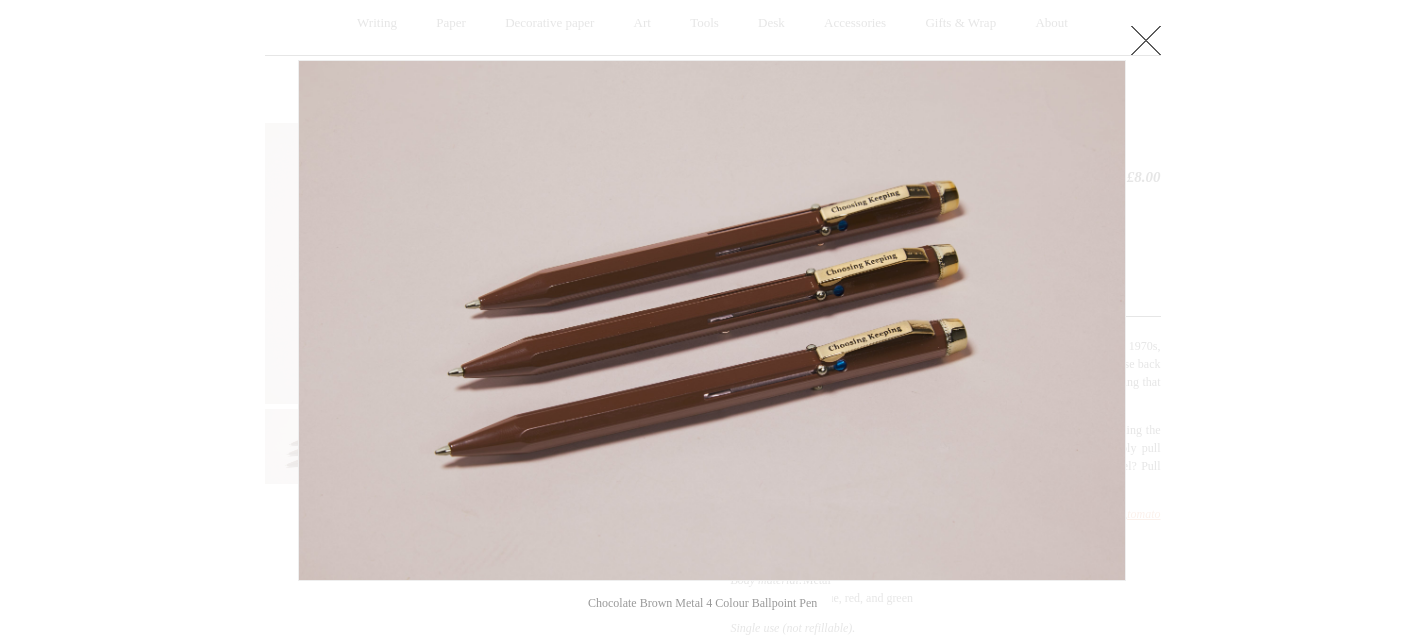 click at bounding box center [1146, 40] 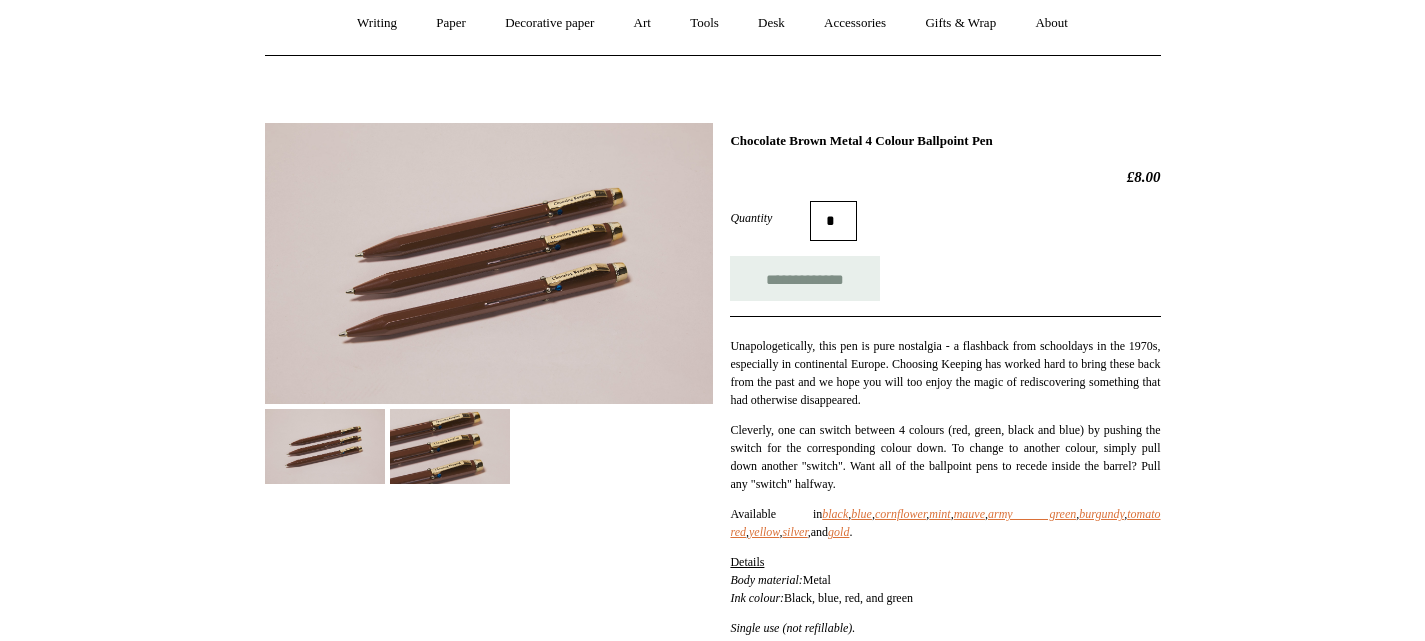 scroll, scrollTop: 0, scrollLeft: 0, axis: both 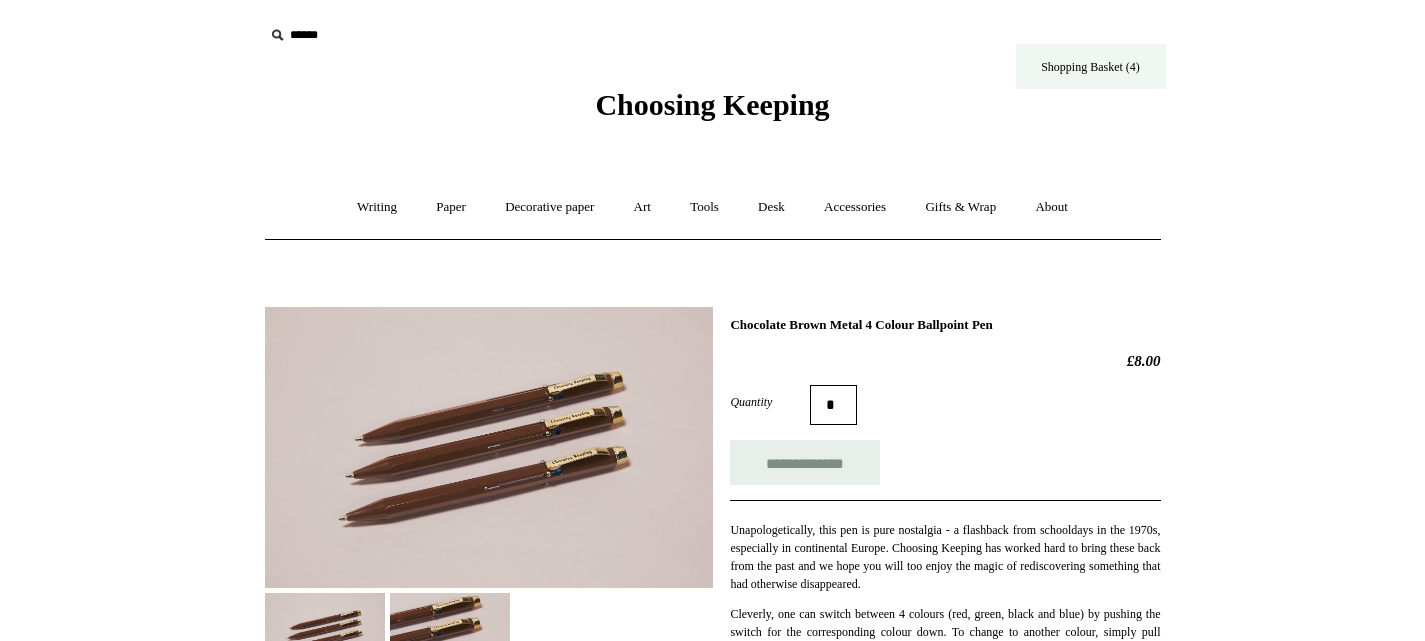 click on "Shopping Basket (4)" at bounding box center (1091, 66) 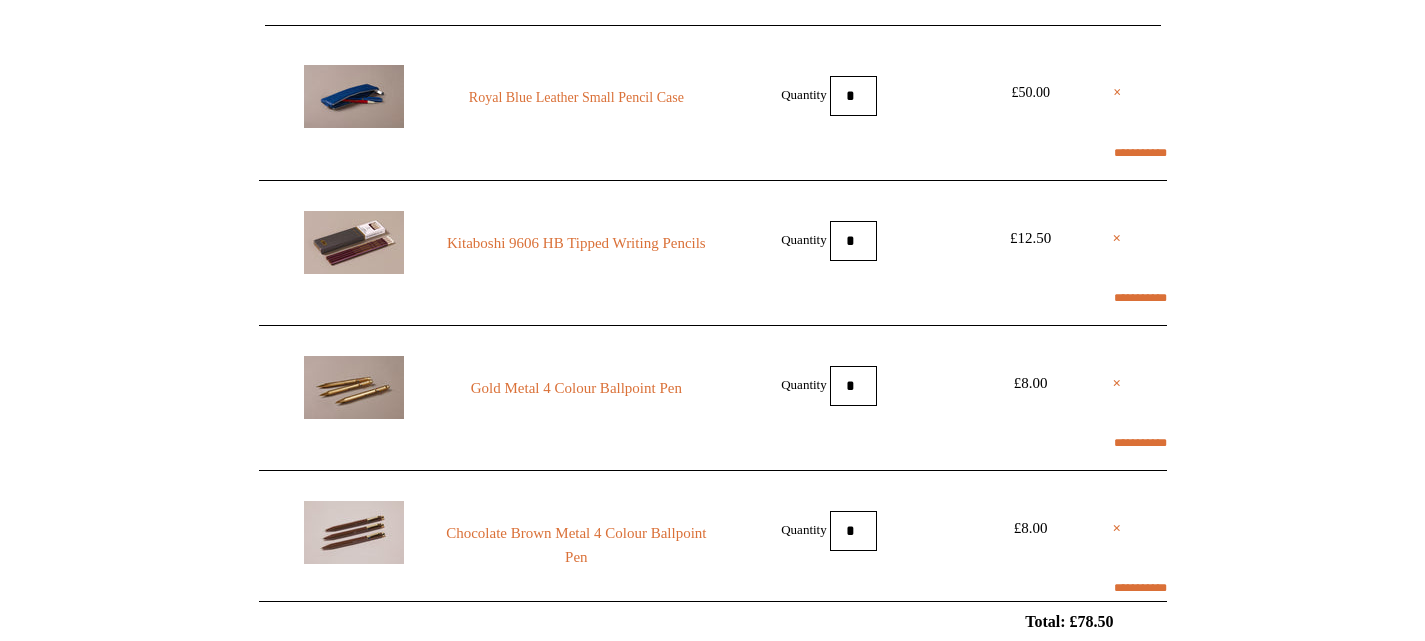 scroll, scrollTop: 255, scrollLeft: 0, axis: vertical 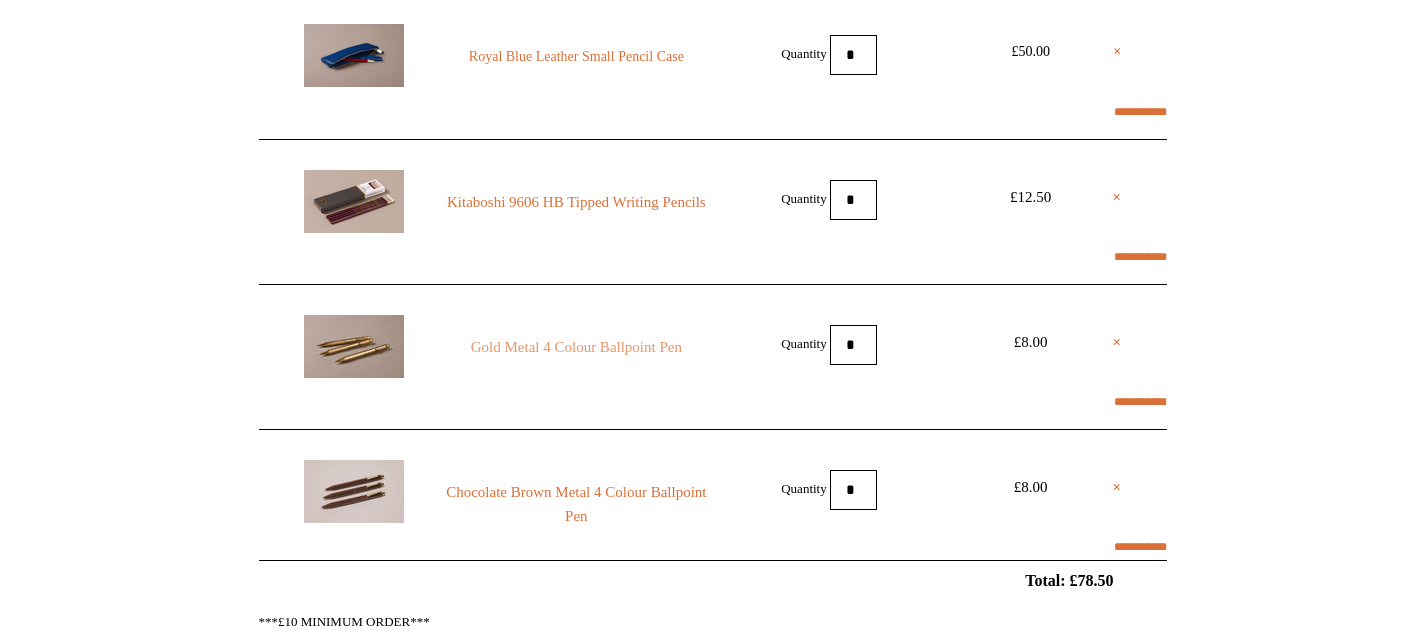 click on "Gold Metal 4 Colour Ballpoint Pen" at bounding box center [576, 347] 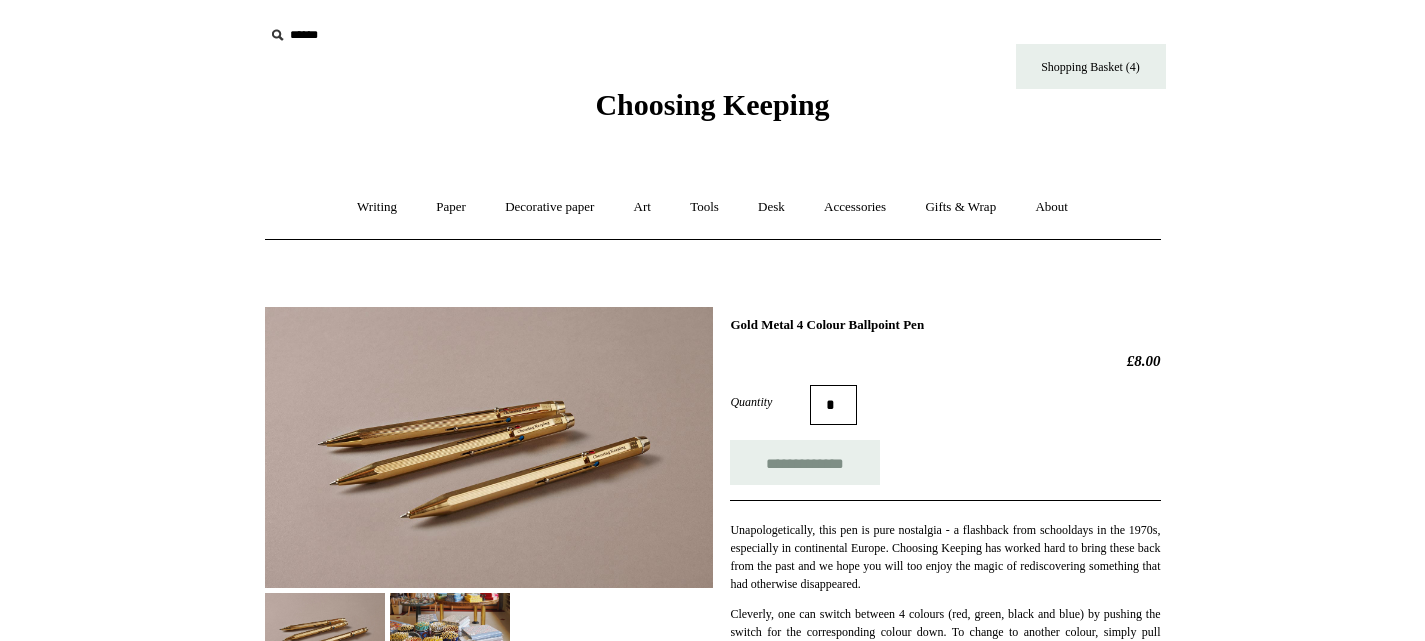 scroll, scrollTop: 0, scrollLeft: 0, axis: both 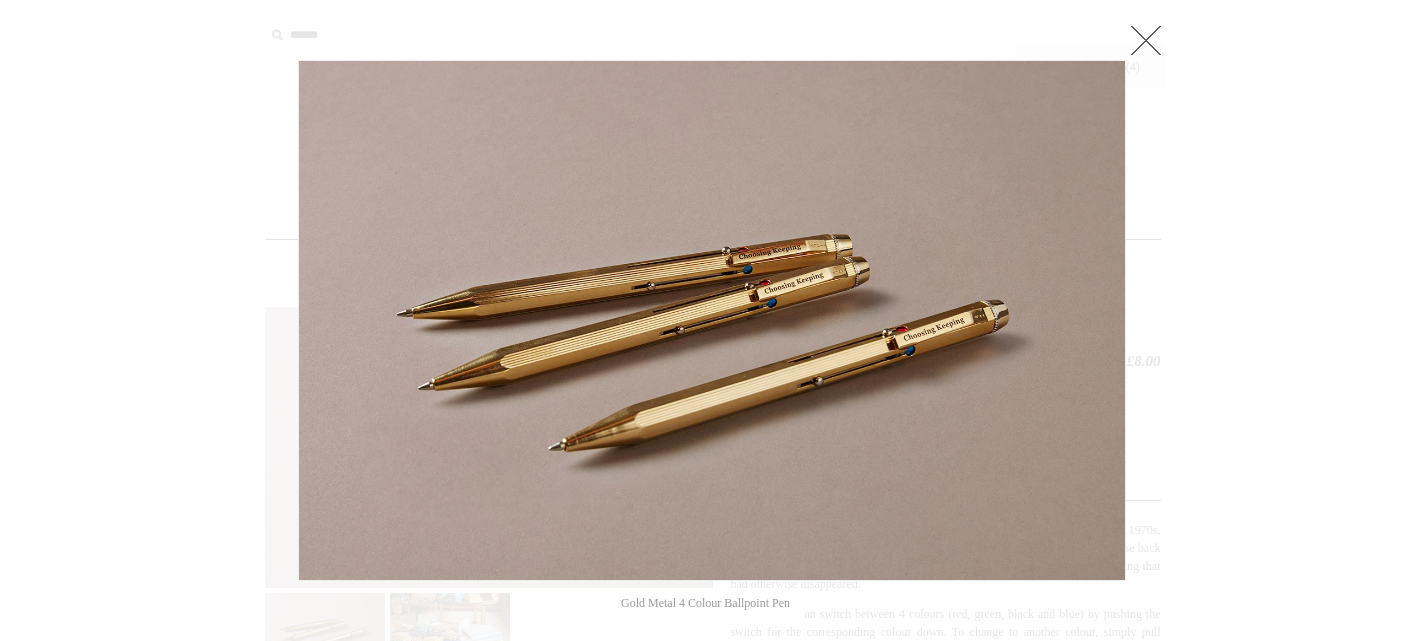 click at bounding box center [1146, 40] 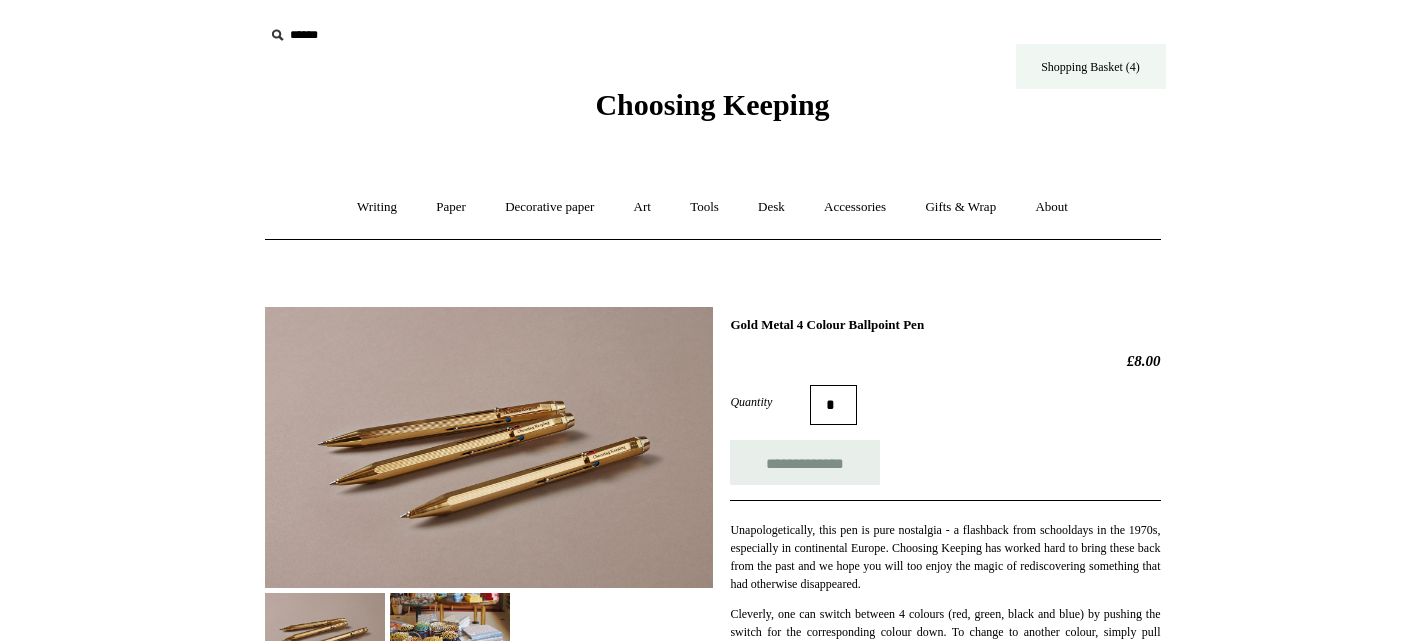 click on "Shopping Basket (4)" at bounding box center (1091, 66) 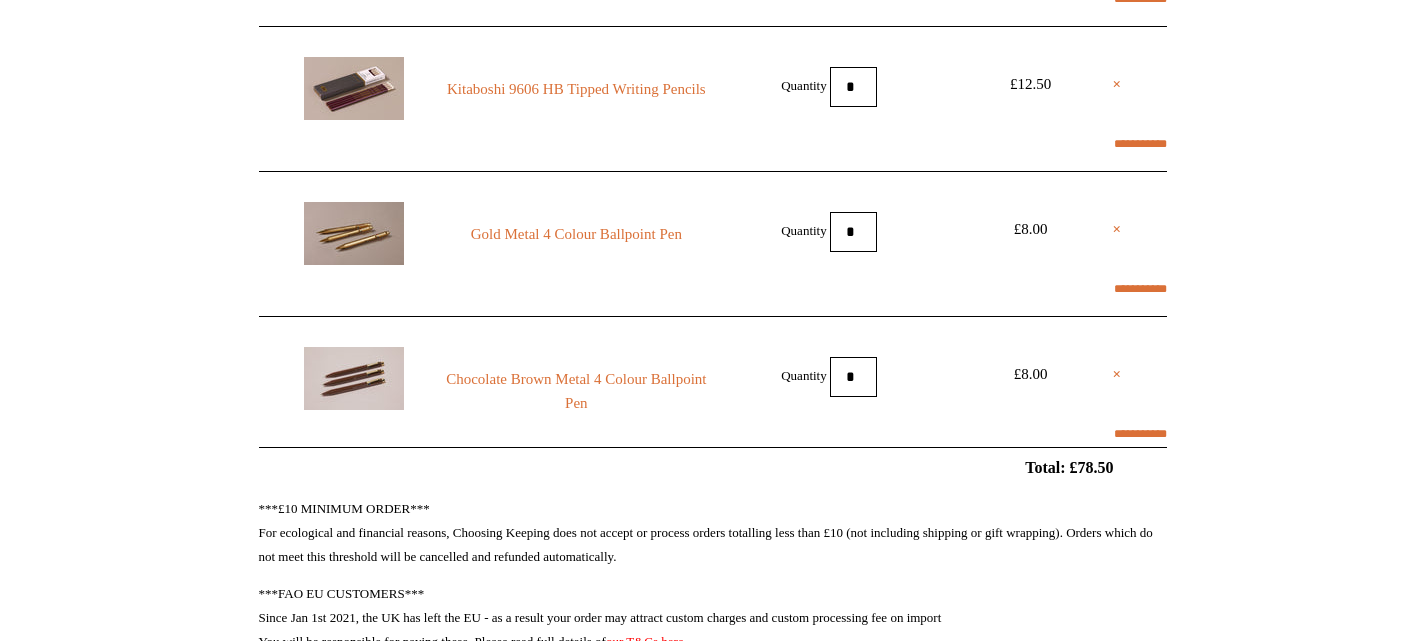 scroll, scrollTop: 369, scrollLeft: 0, axis: vertical 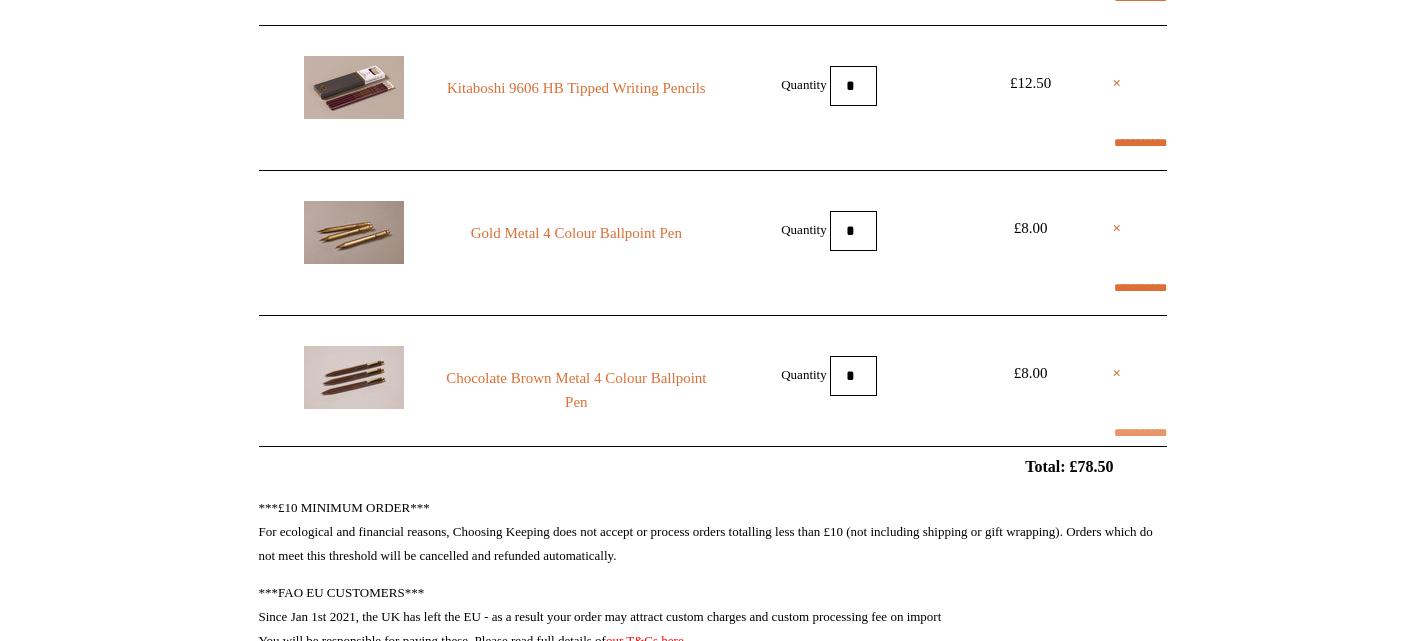 select on "**********" 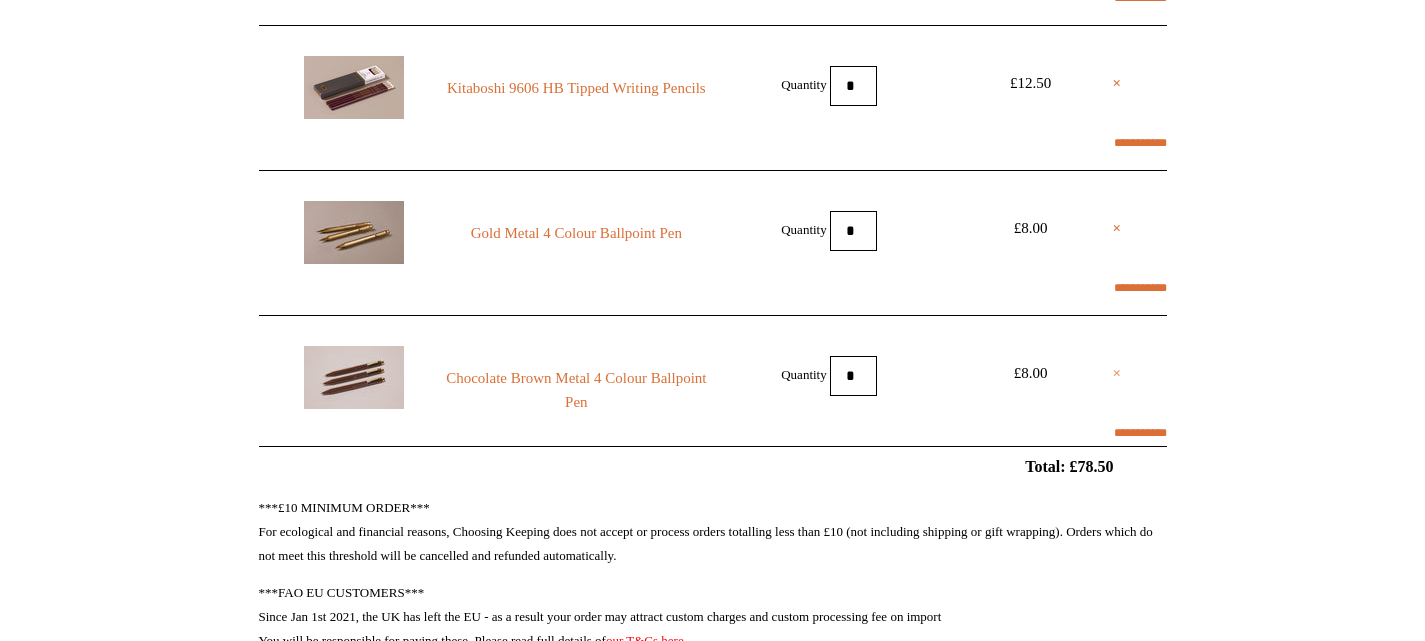 click on "×" at bounding box center (1117, 373) 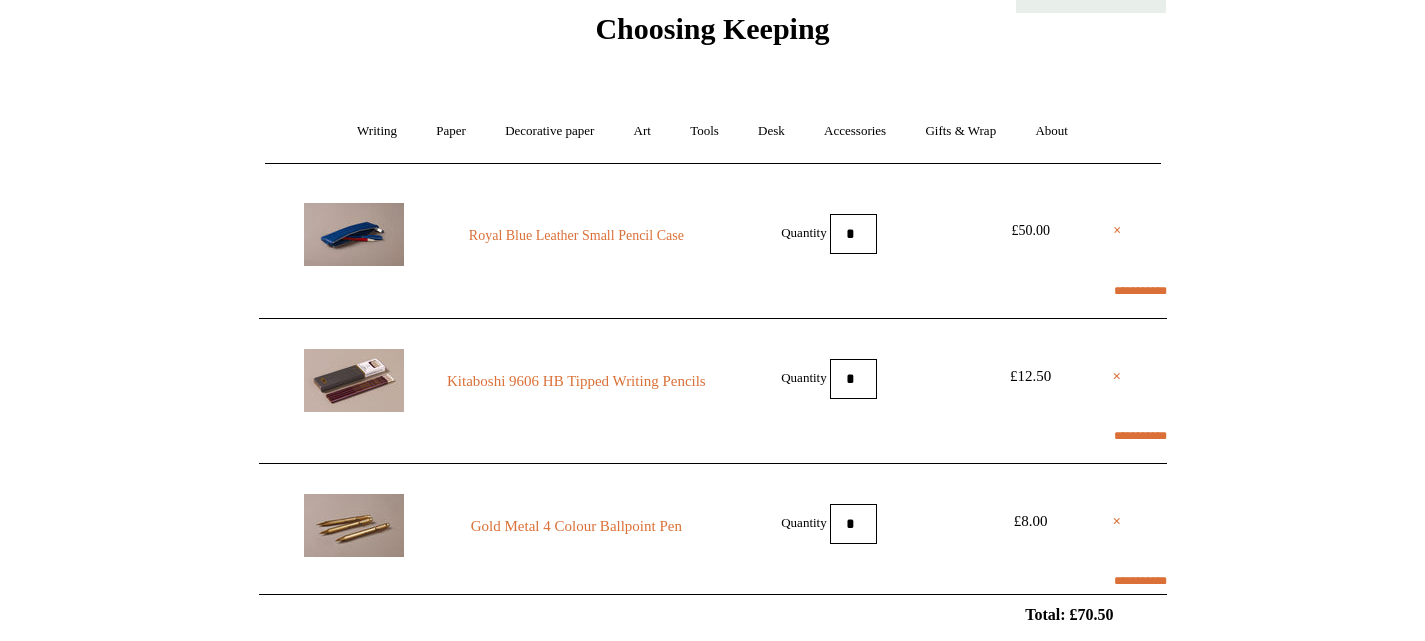 scroll, scrollTop: 83, scrollLeft: 0, axis: vertical 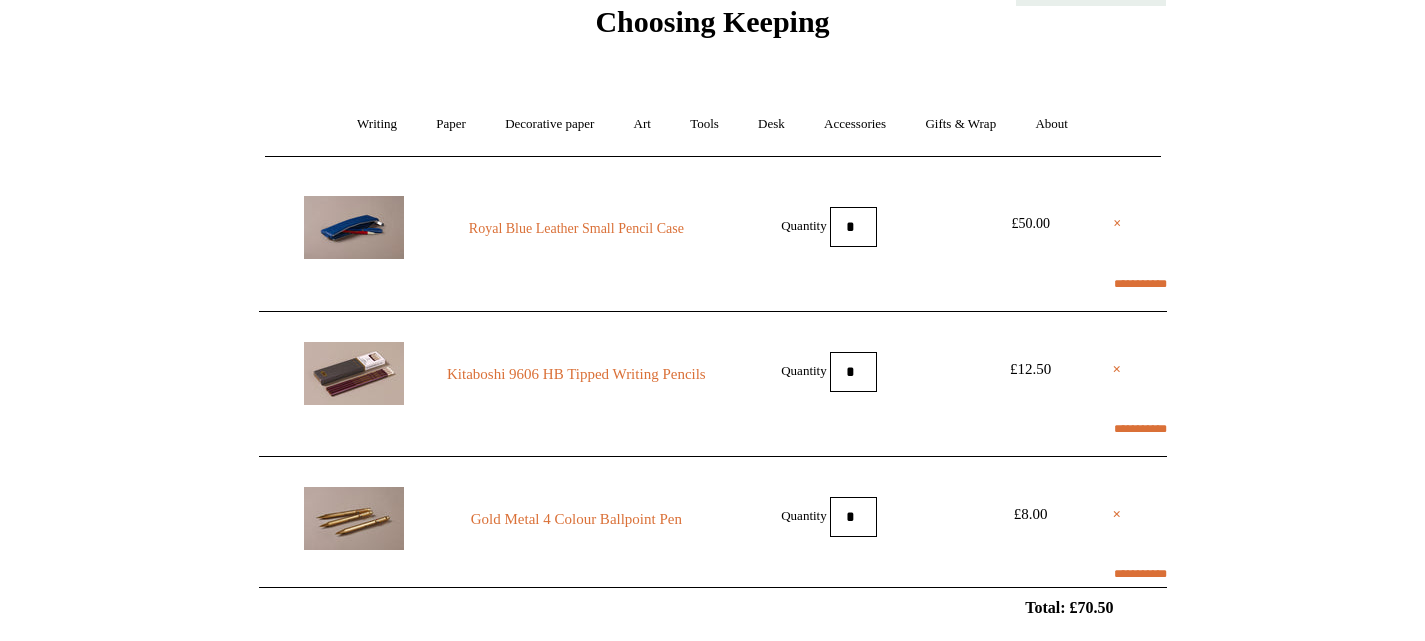 select on "**********" 